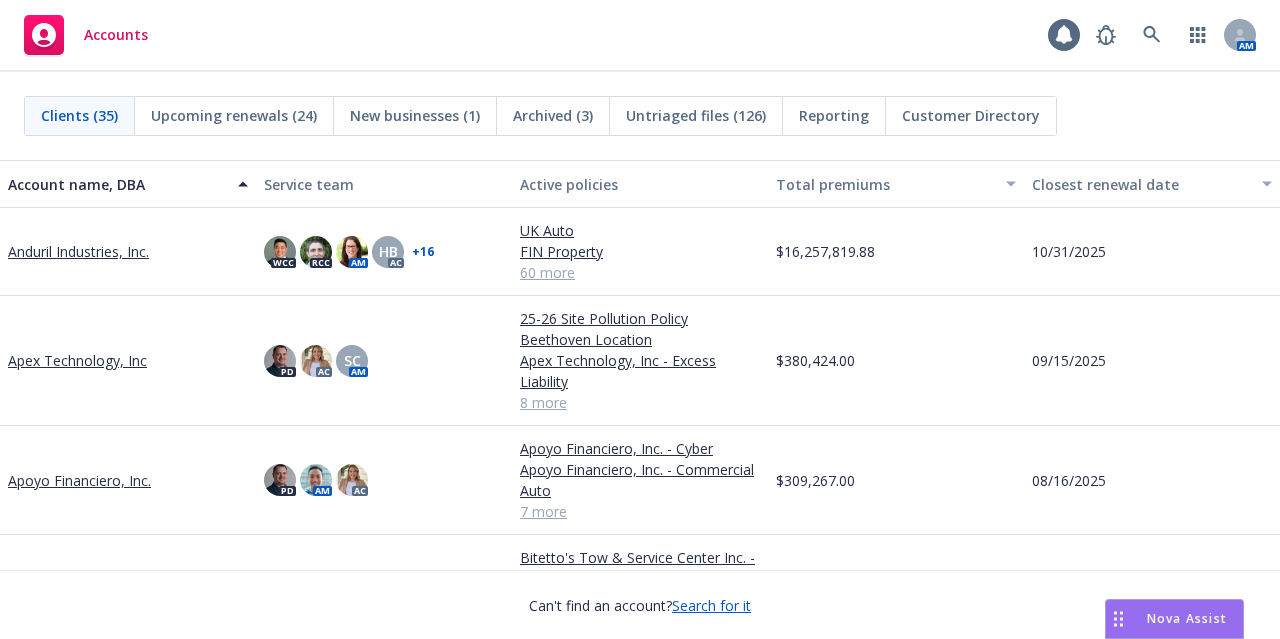 scroll, scrollTop: 0, scrollLeft: 0, axis: both 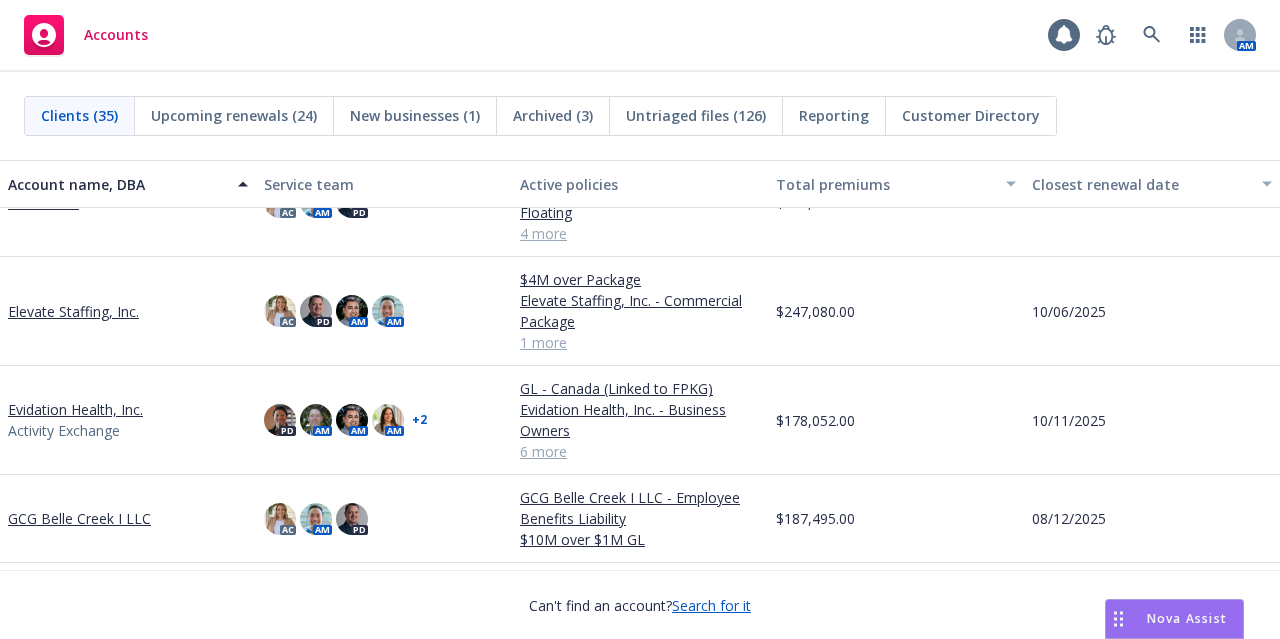 click on "Evidation Health, Inc." at bounding box center (75, 409) 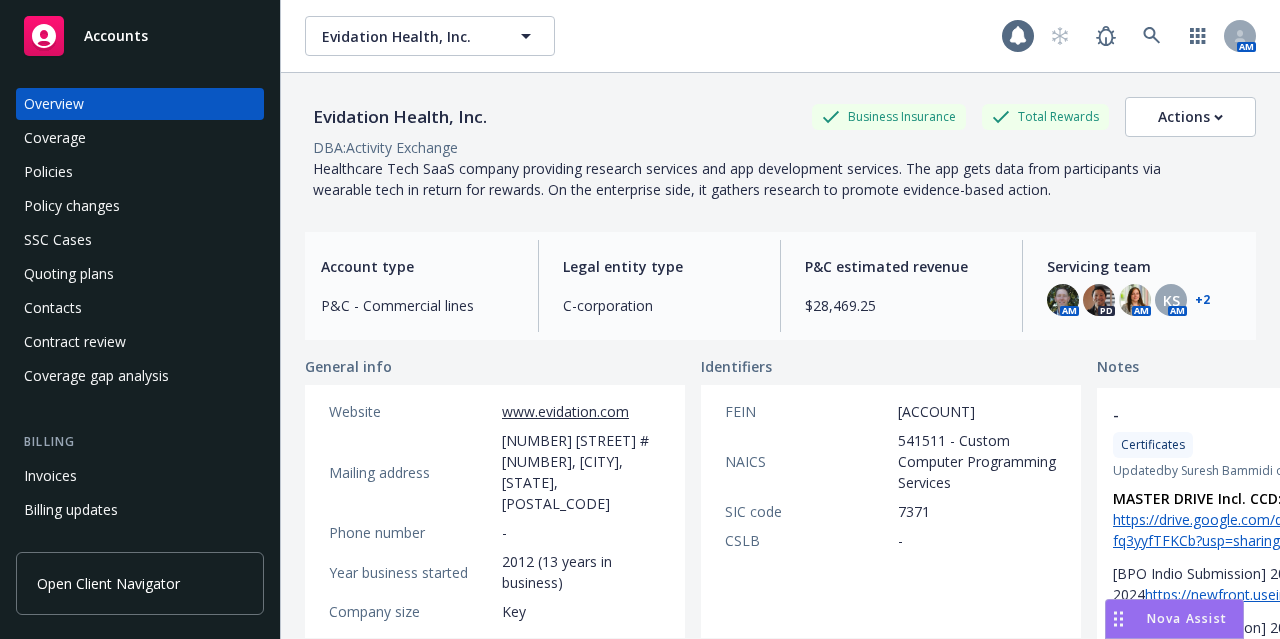 click on "Policies" at bounding box center (140, 172) 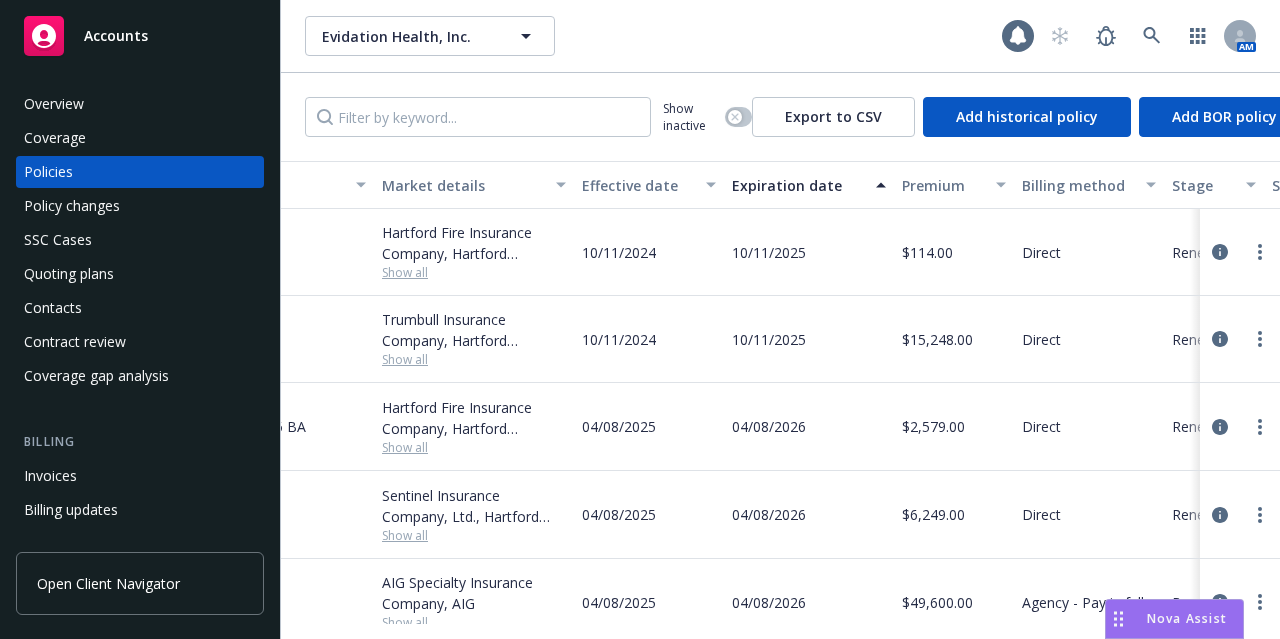 scroll, scrollTop: 0, scrollLeft: 520, axis: horizontal 